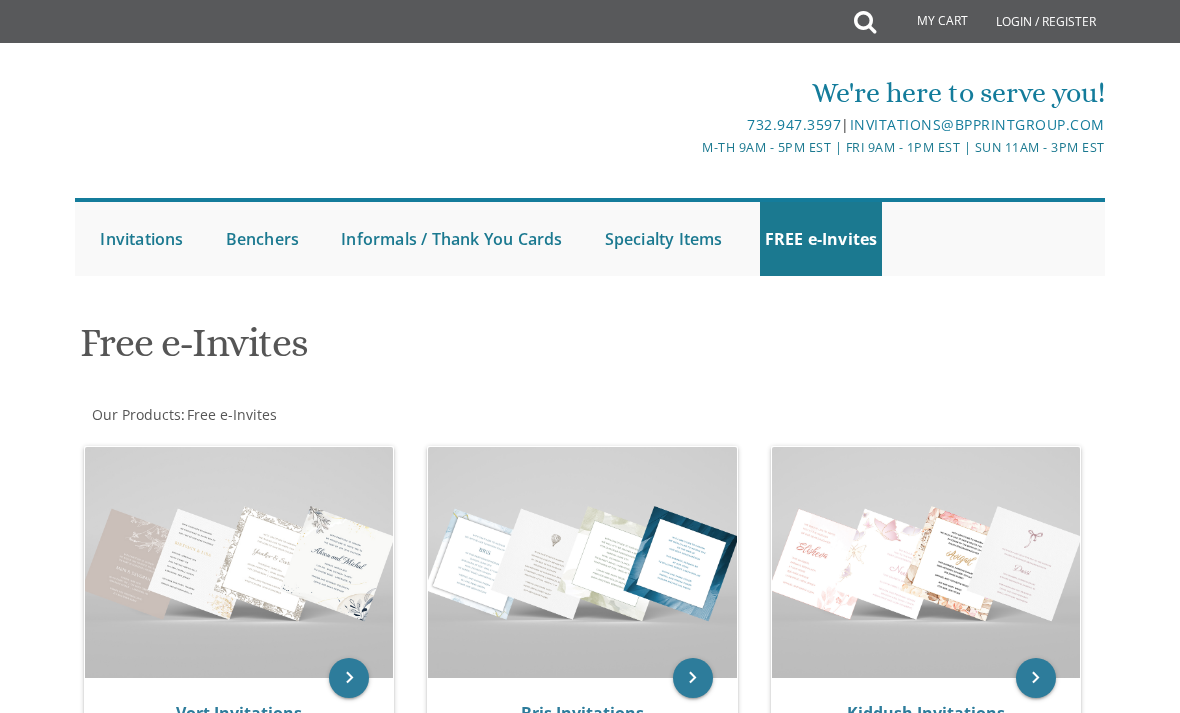 scroll, scrollTop: 0, scrollLeft: 0, axis: both 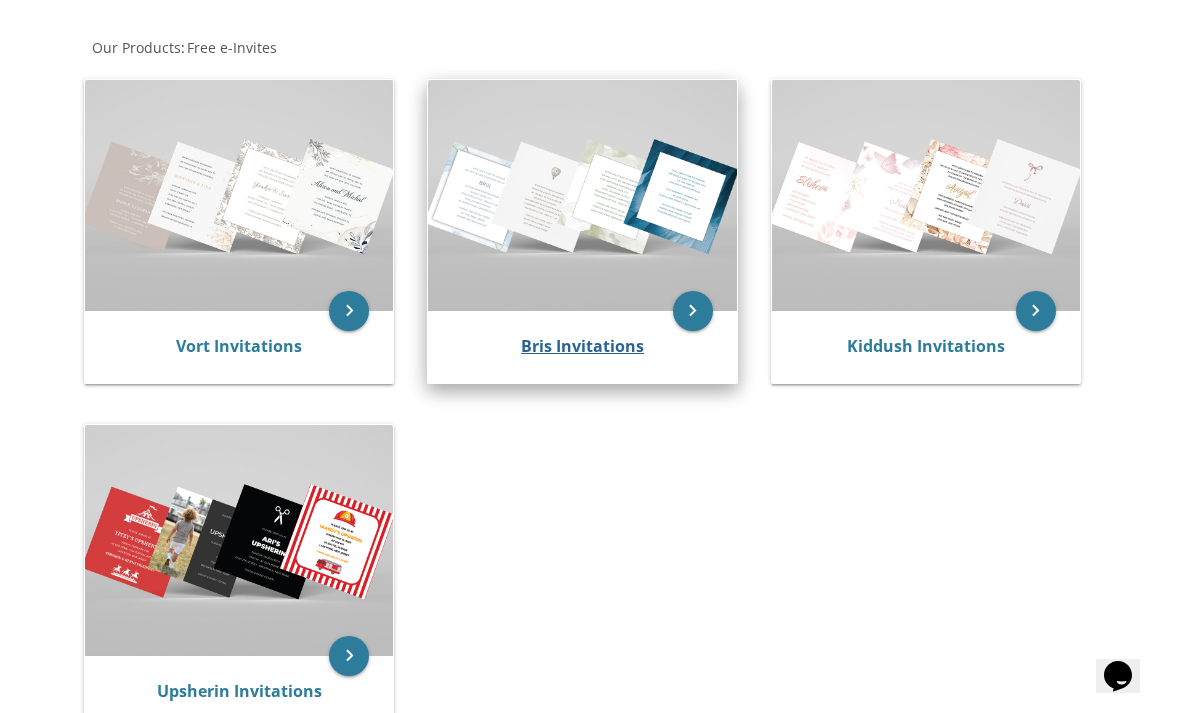 click on "Bris Invitations" at bounding box center [582, 346] 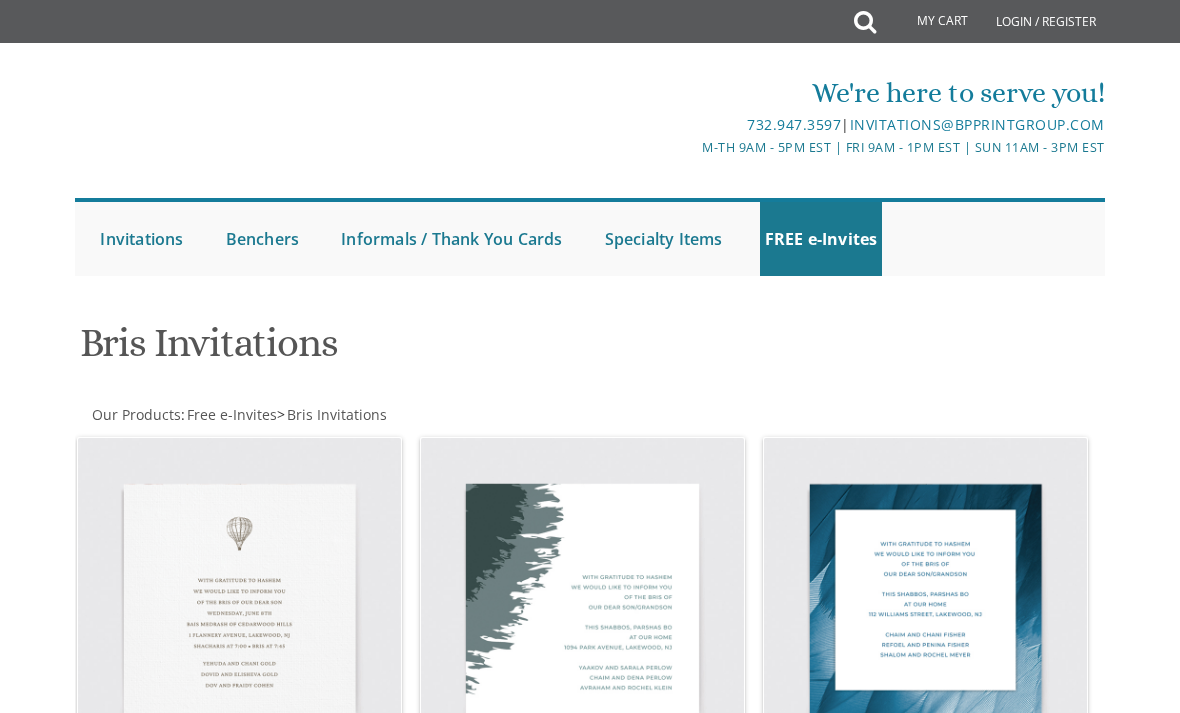 scroll, scrollTop: 0, scrollLeft: 0, axis: both 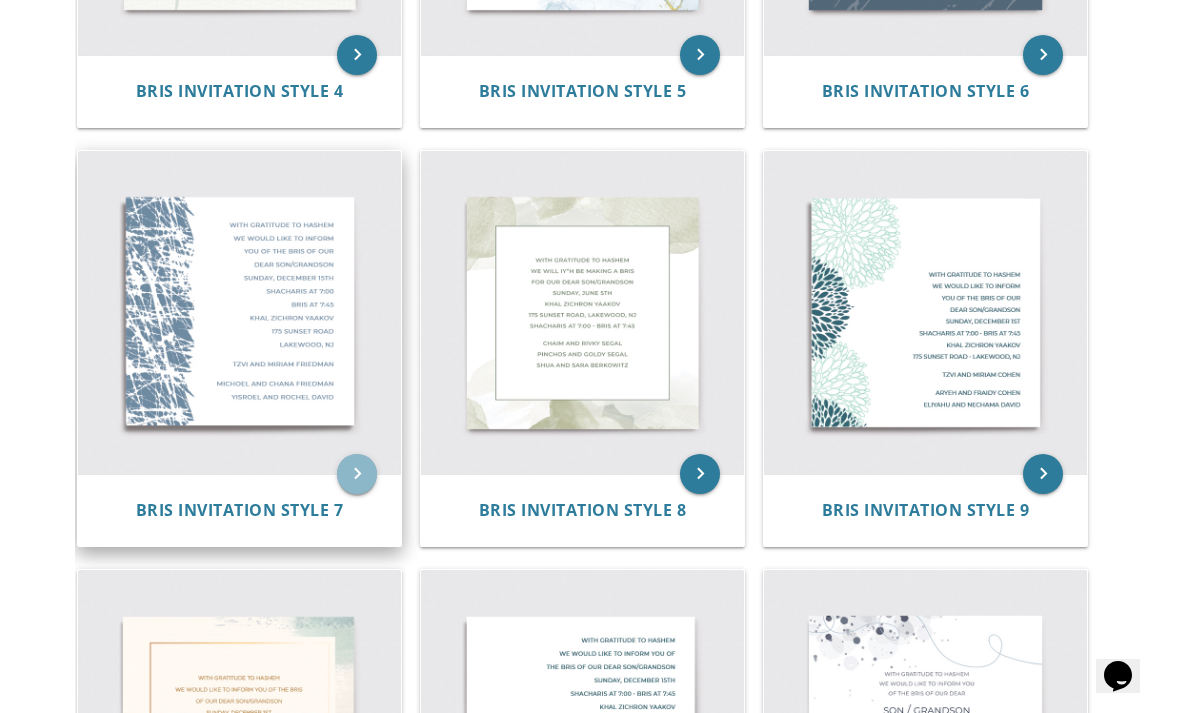 click on "keyboard_arrow_right" at bounding box center [357, 474] 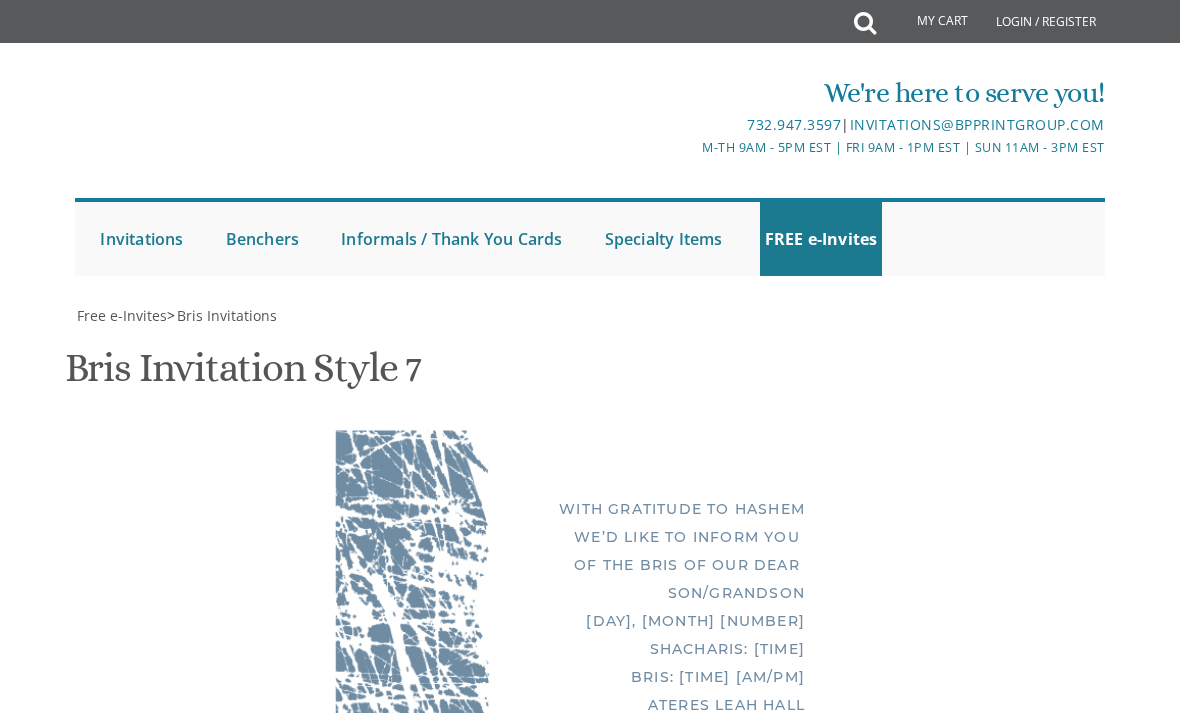 scroll, scrollTop: 0, scrollLeft: 0, axis: both 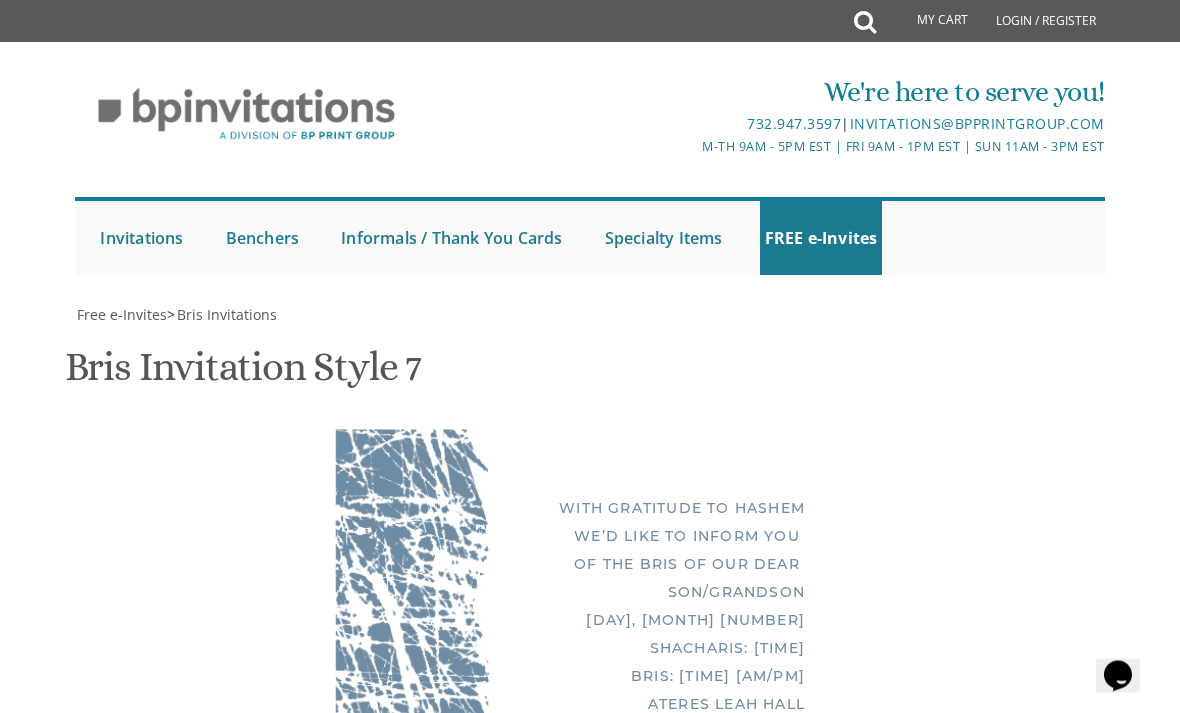 click on "With gratitude to Hashem
We’d like to inform you
of the bris of our dear
son/grandson" at bounding box center (756, 1136) 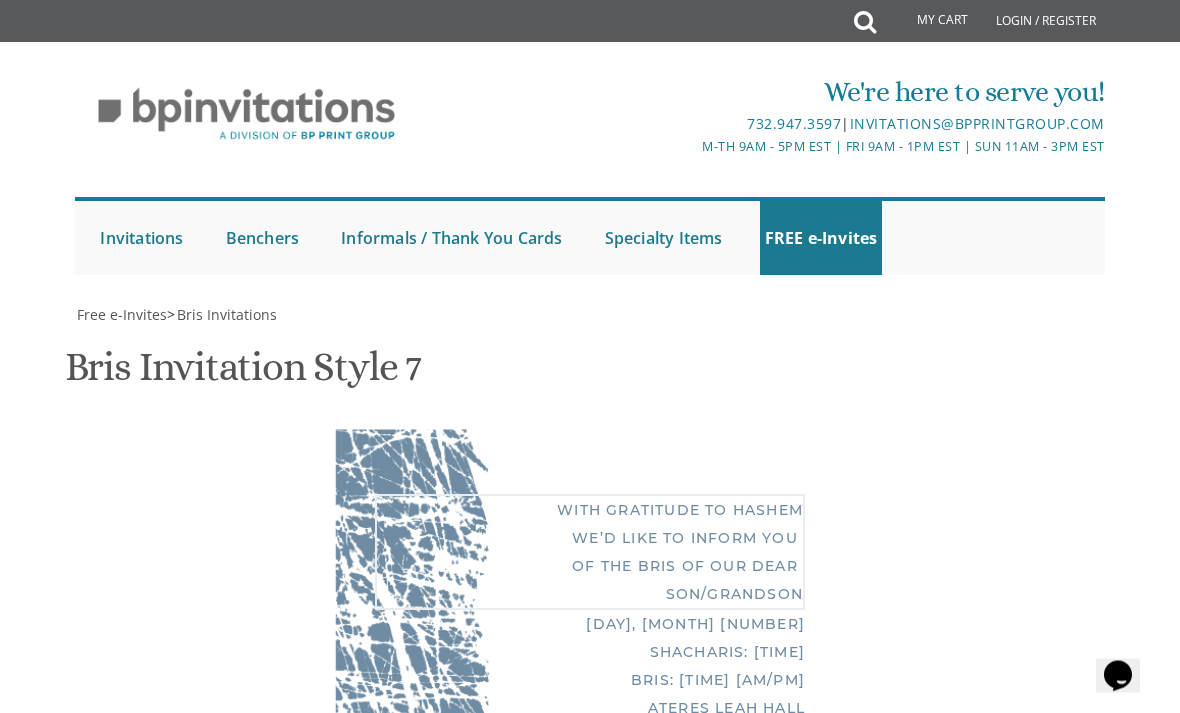 scroll, scrollTop: 648, scrollLeft: 0, axis: vertical 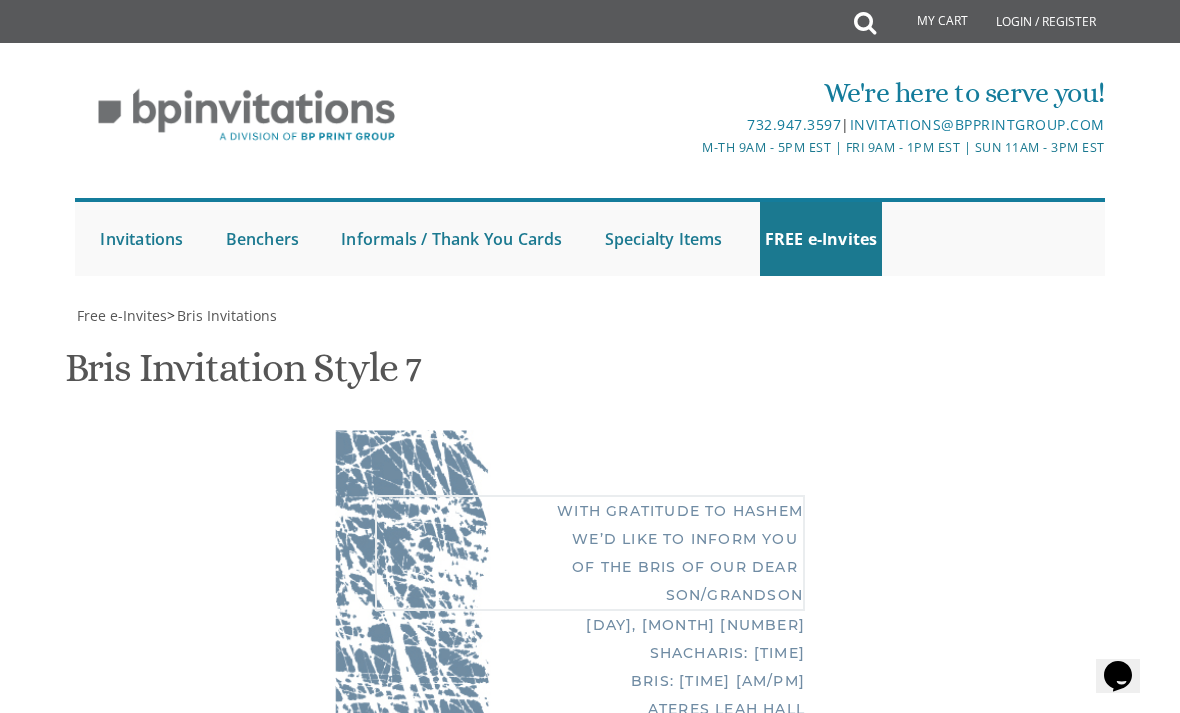 click on "With gratitude to Hashem
We’d like to inform you
of the bris of our dear
son/grandson" at bounding box center (756, 1140) 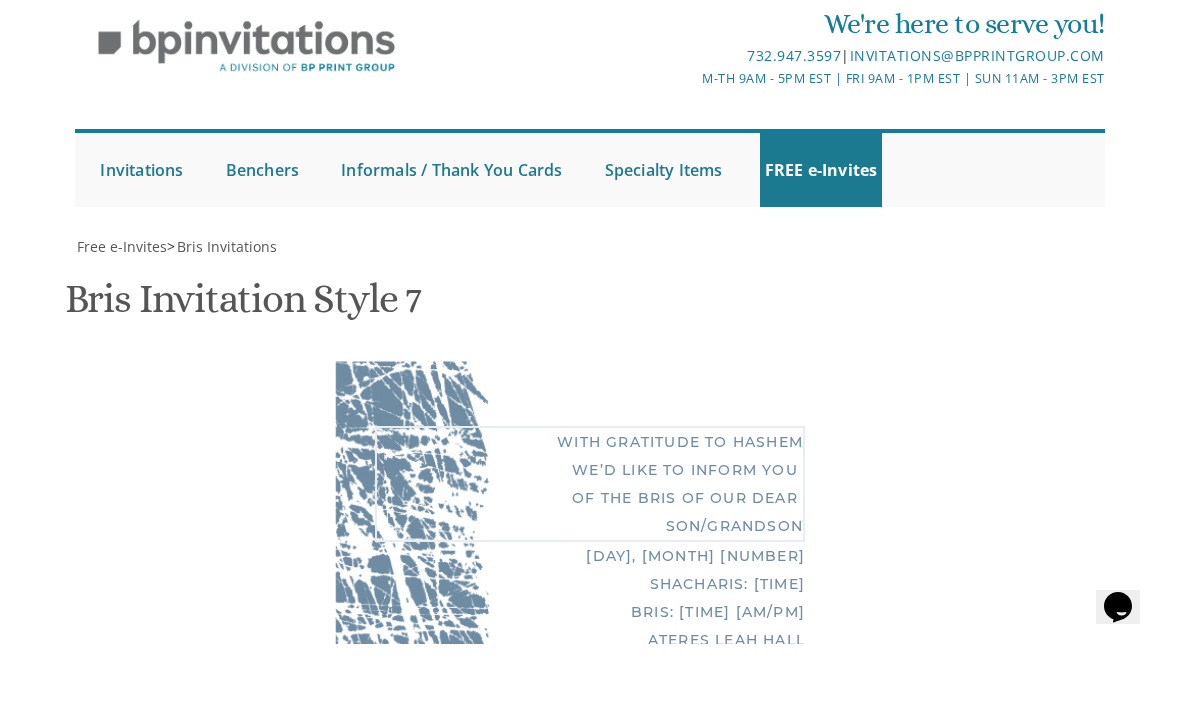 scroll, scrollTop: 550, scrollLeft: 0, axis: vertical 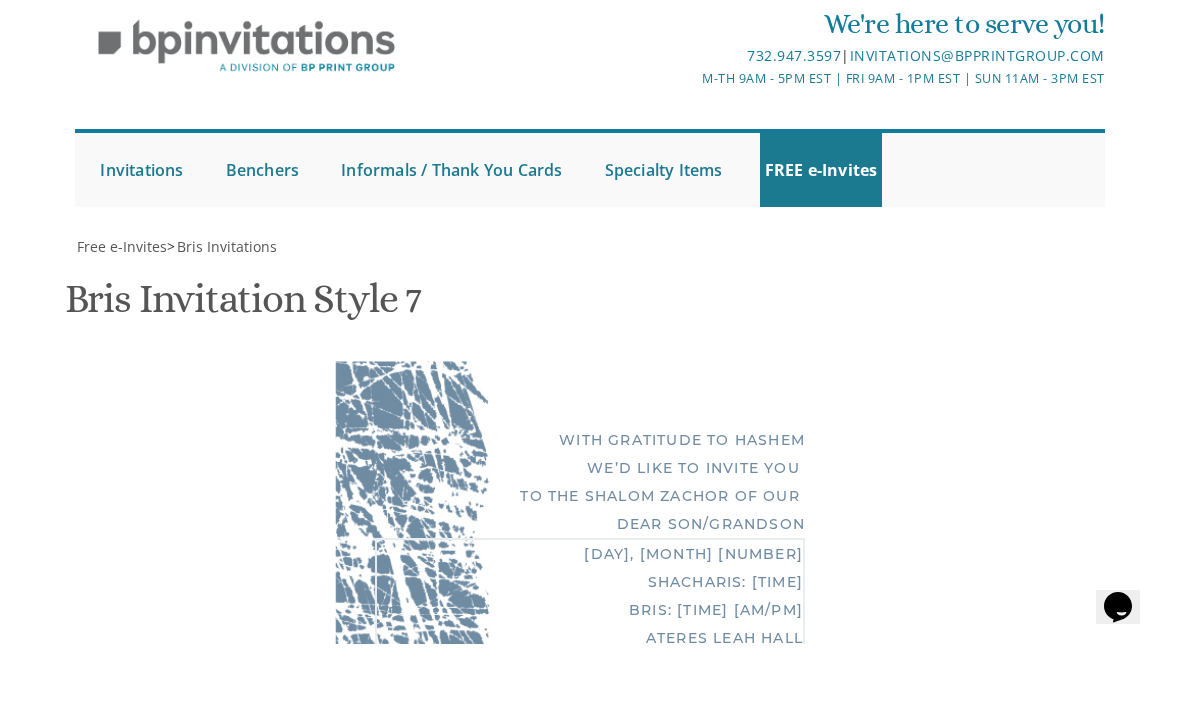 click on "With gratitude to Hashem
We’d like to inform you
of the bris of our dear
son/grandson" at bounding box center (756, 1140) 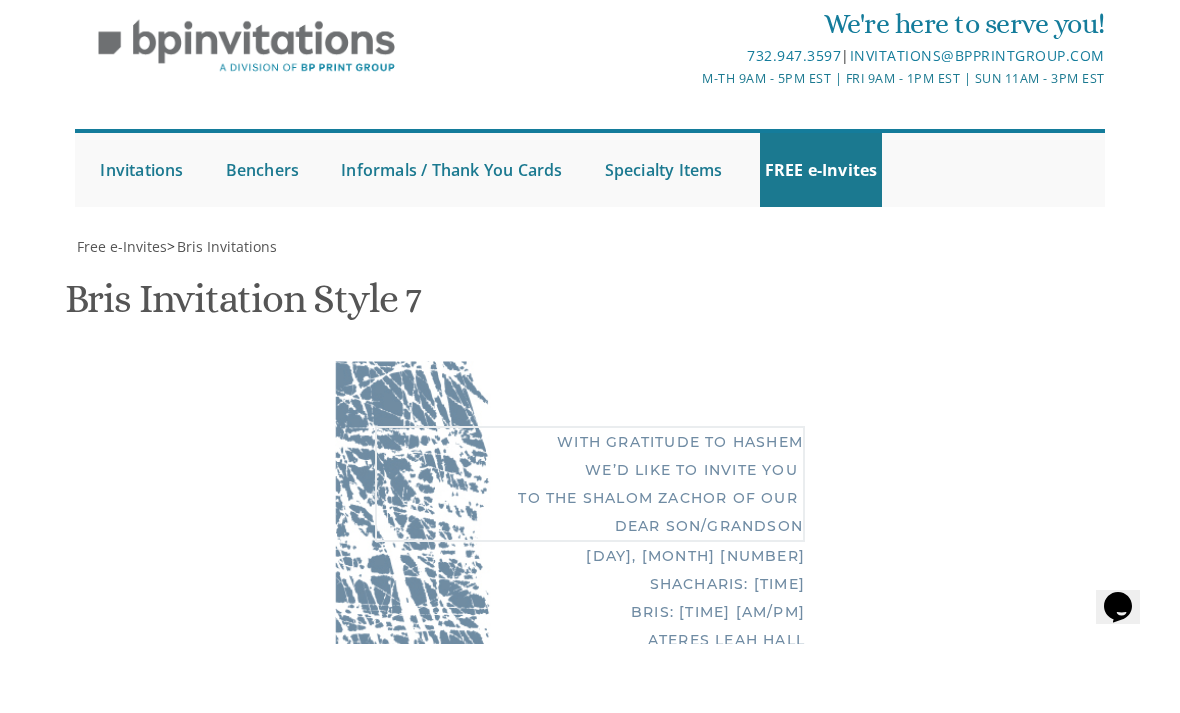 click on "With gratitude to Hashem
We’d like to inform you
of the bris of our dear
son/grandson" at bounding box center [756, 1140] 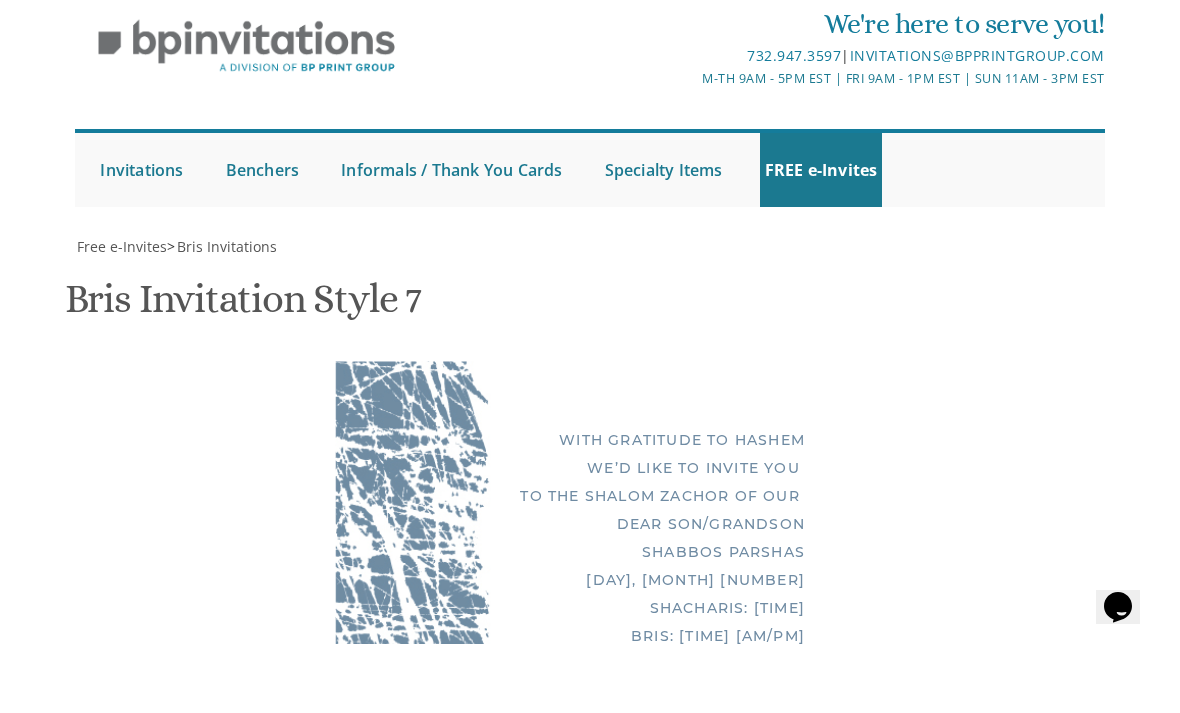 scroll, scrollTop: 748, scrollLeft: 0, axis: vertical 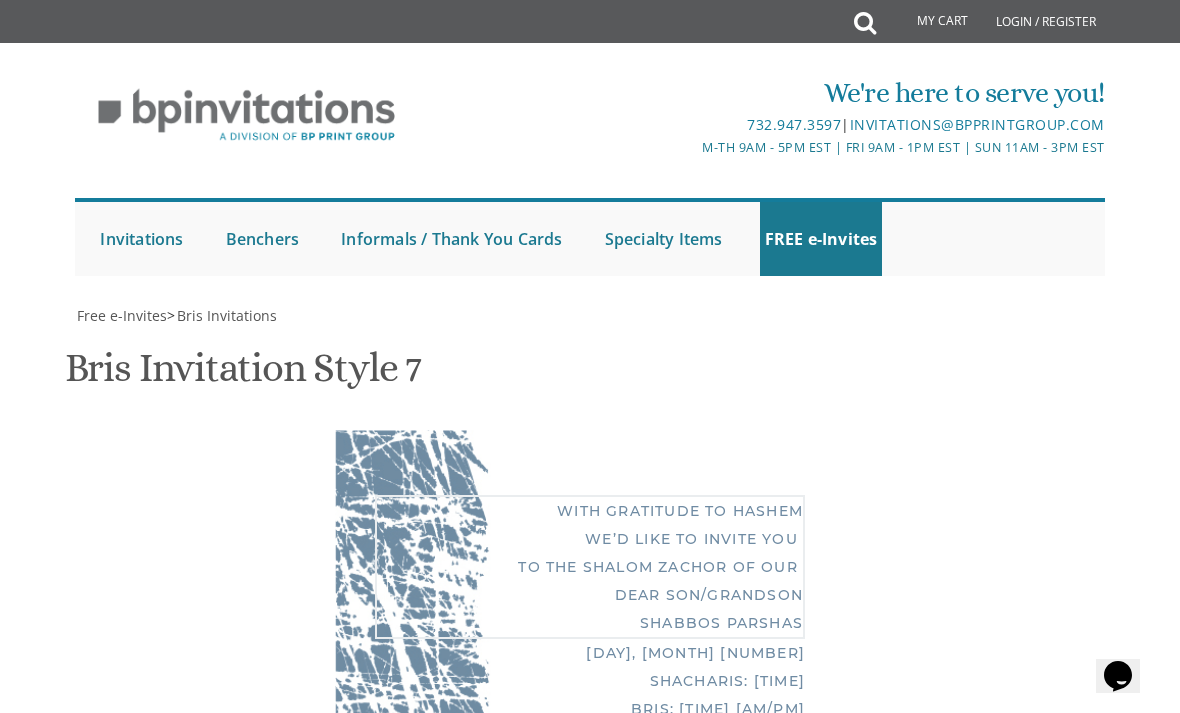paste on "Va'etchanan" 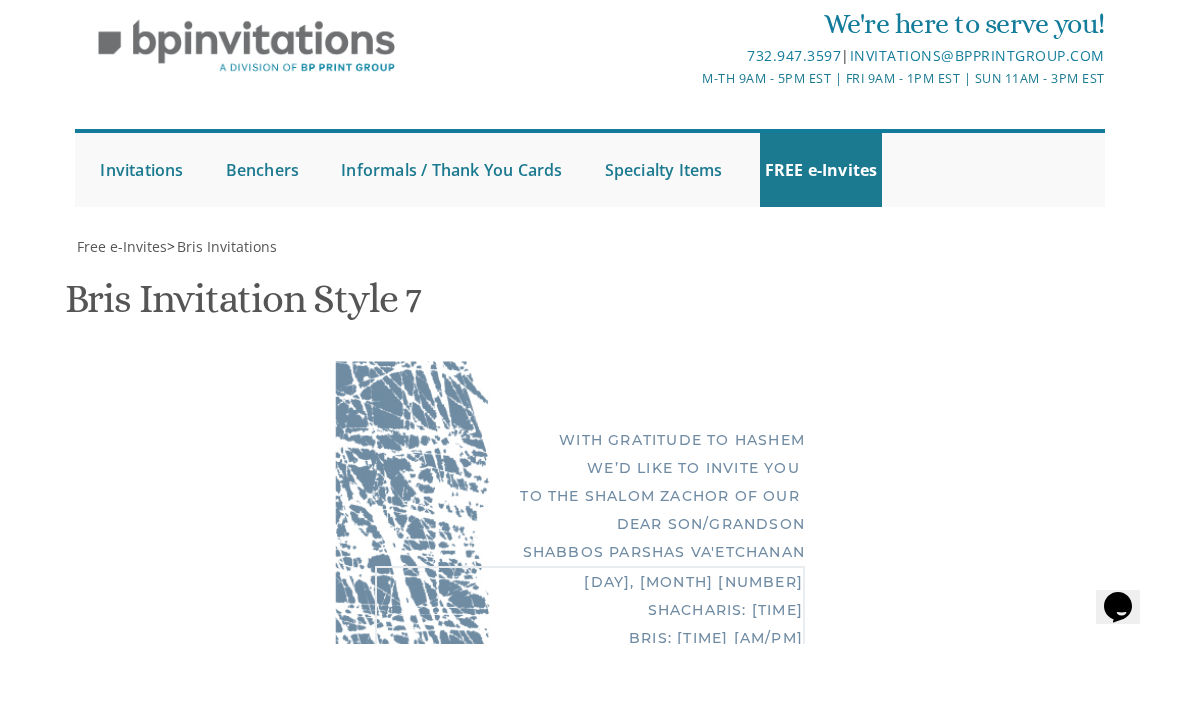 type on "3" 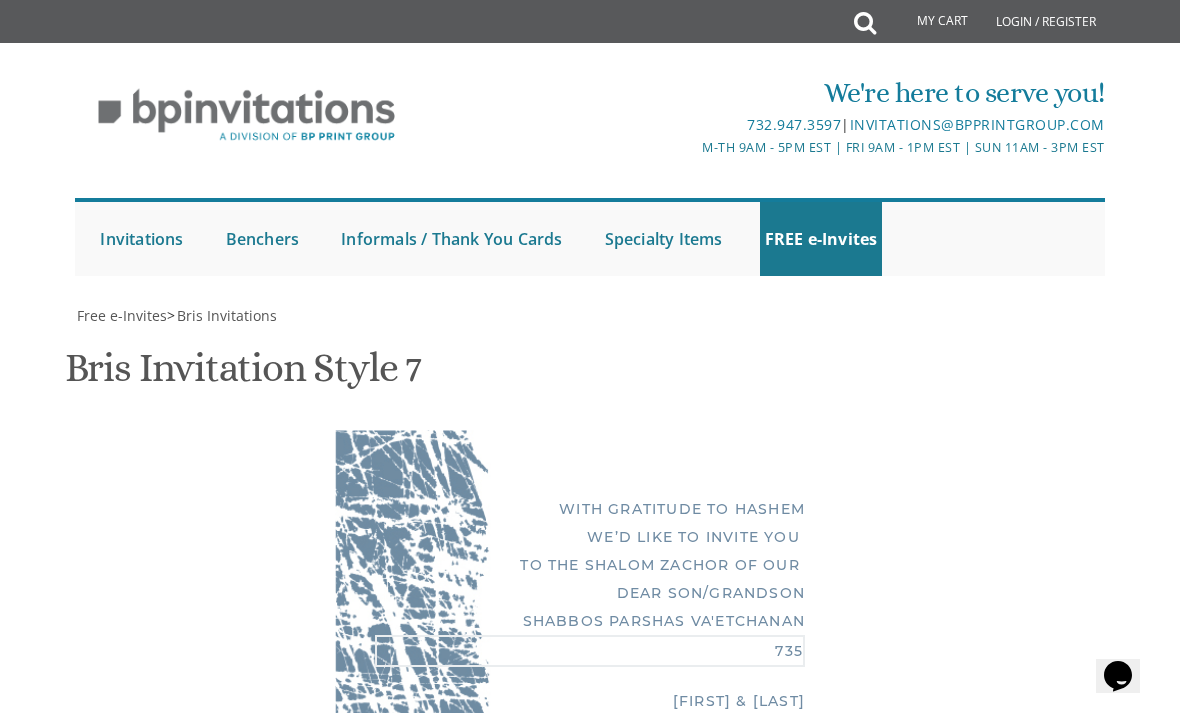 type on "[NUMBER] [STREET], [CITY], [STATE]" 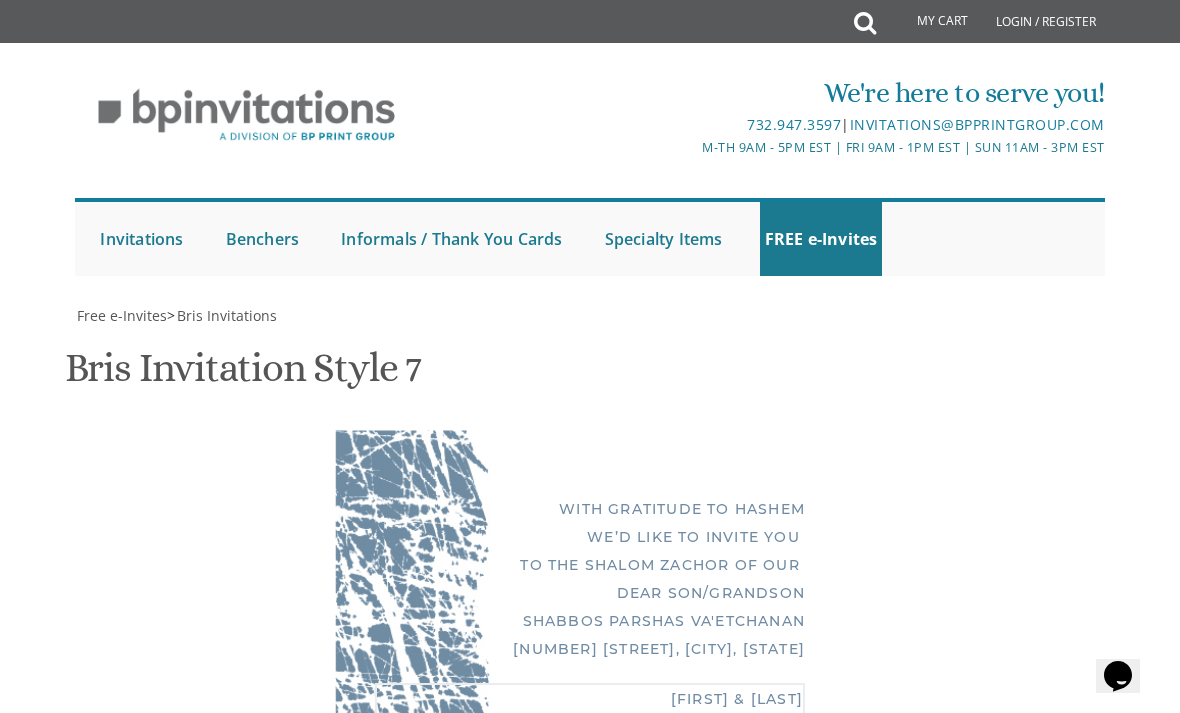 type on "T" 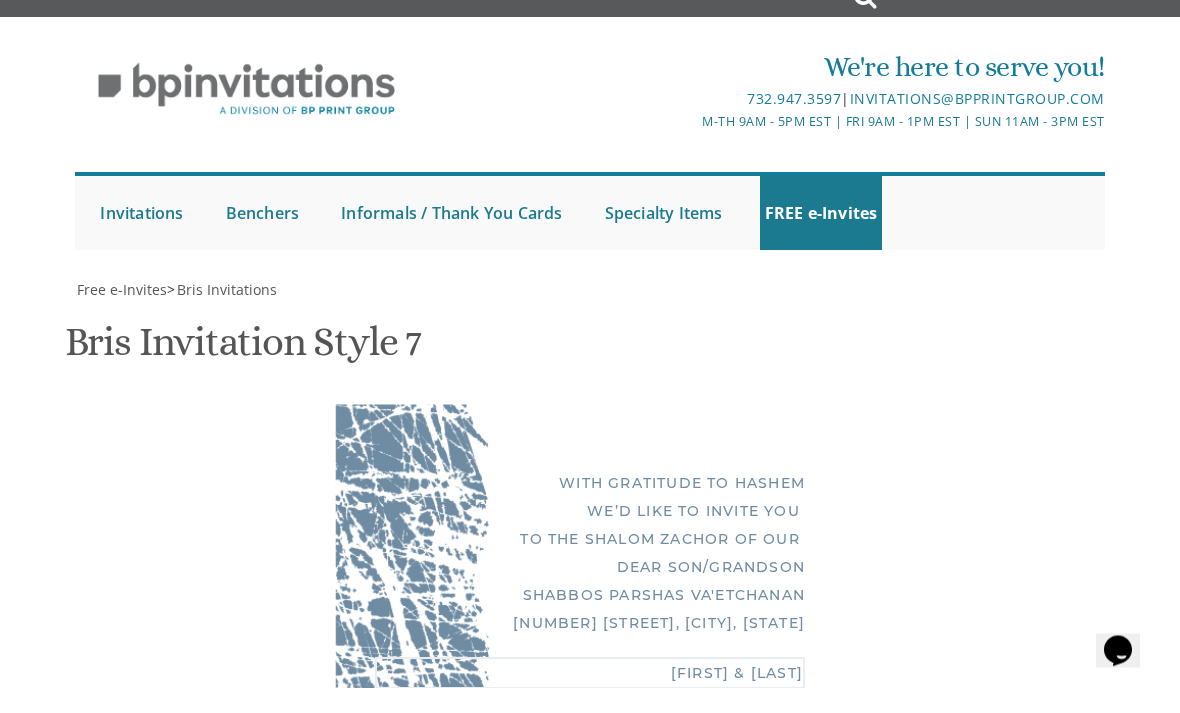 type on "[FIRST] and [LAST] [LAST]" 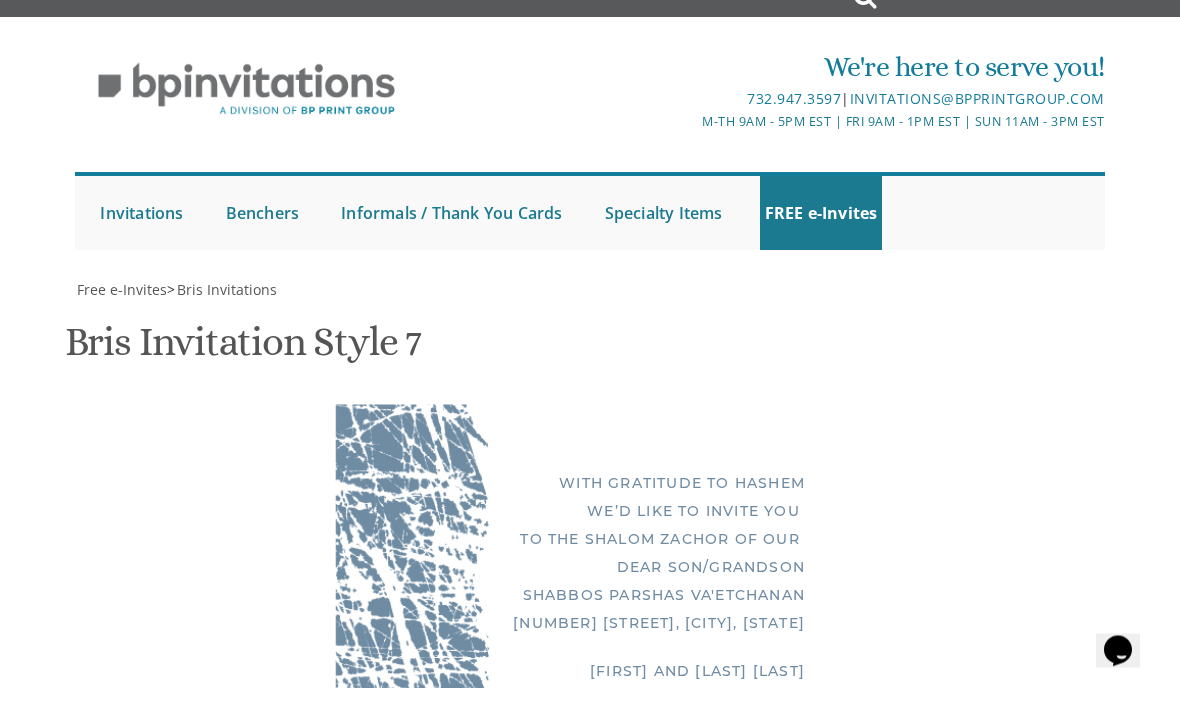 type on "M" 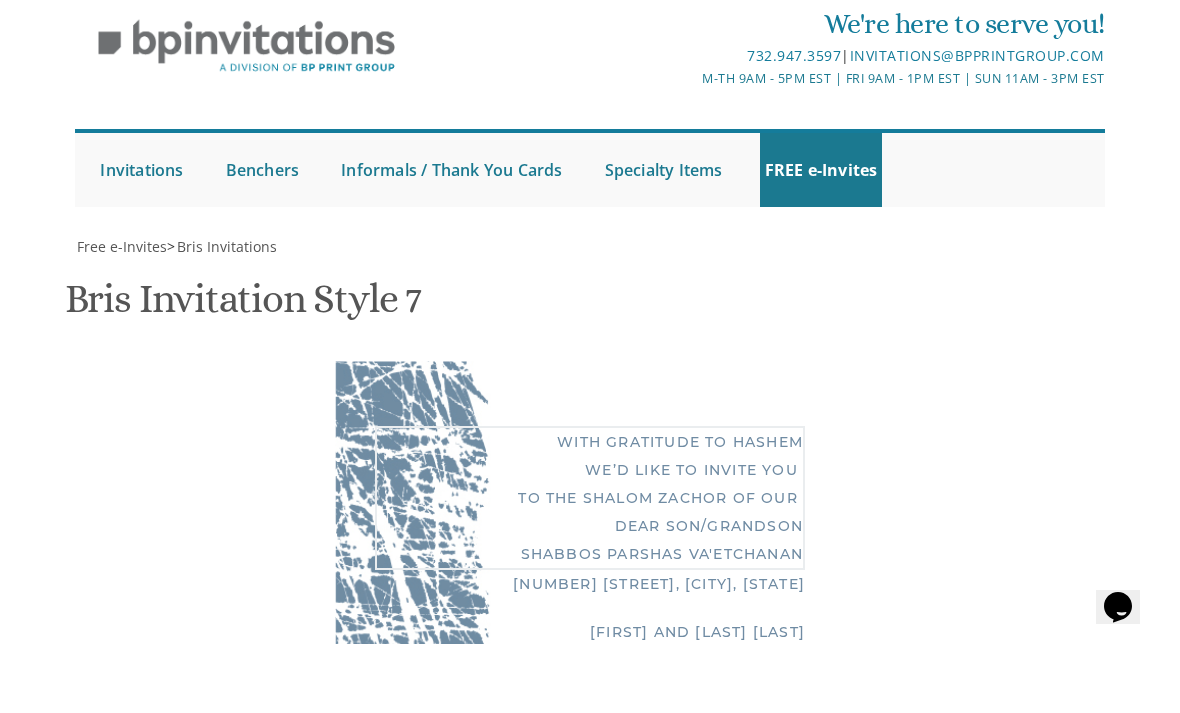scroll, scrollTop: 631, scrollLeft: 0, axis: vertical 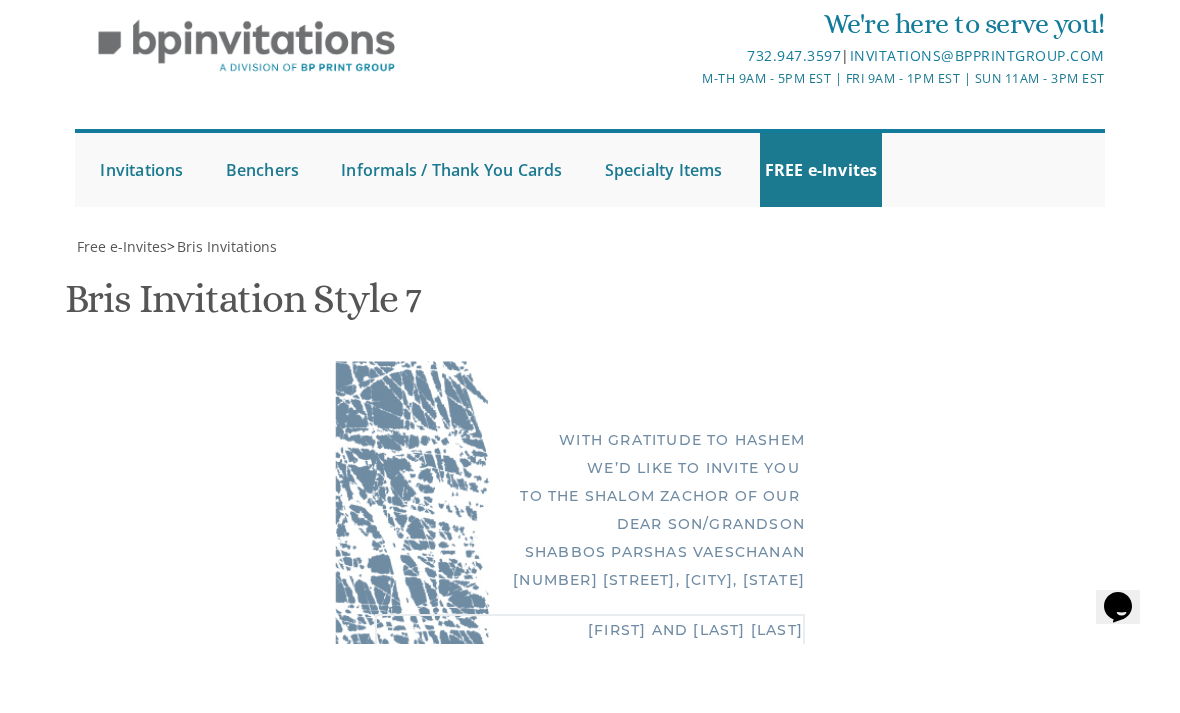 type on "[FIRST] [LAST] and [FIRST] [LAST]" 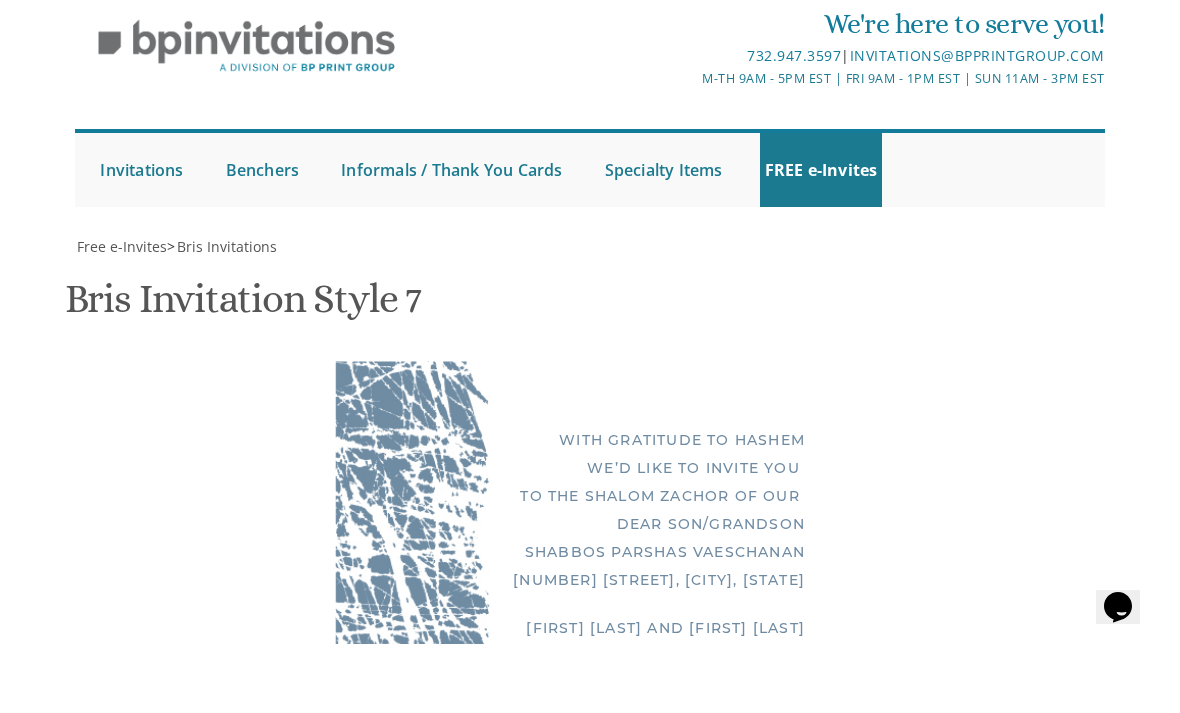 type on "[FIRST] and [FIRST] [LAST]
[NAME]" 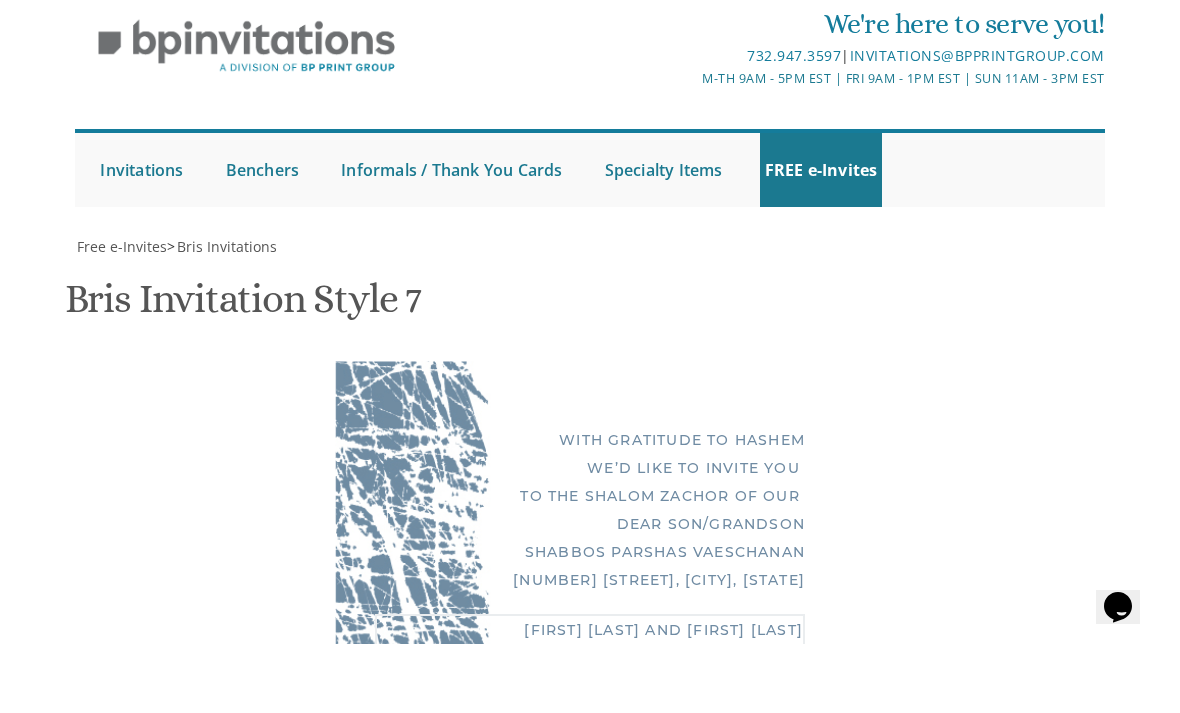 type on "[FIRST] & [LAST] [LAST]" 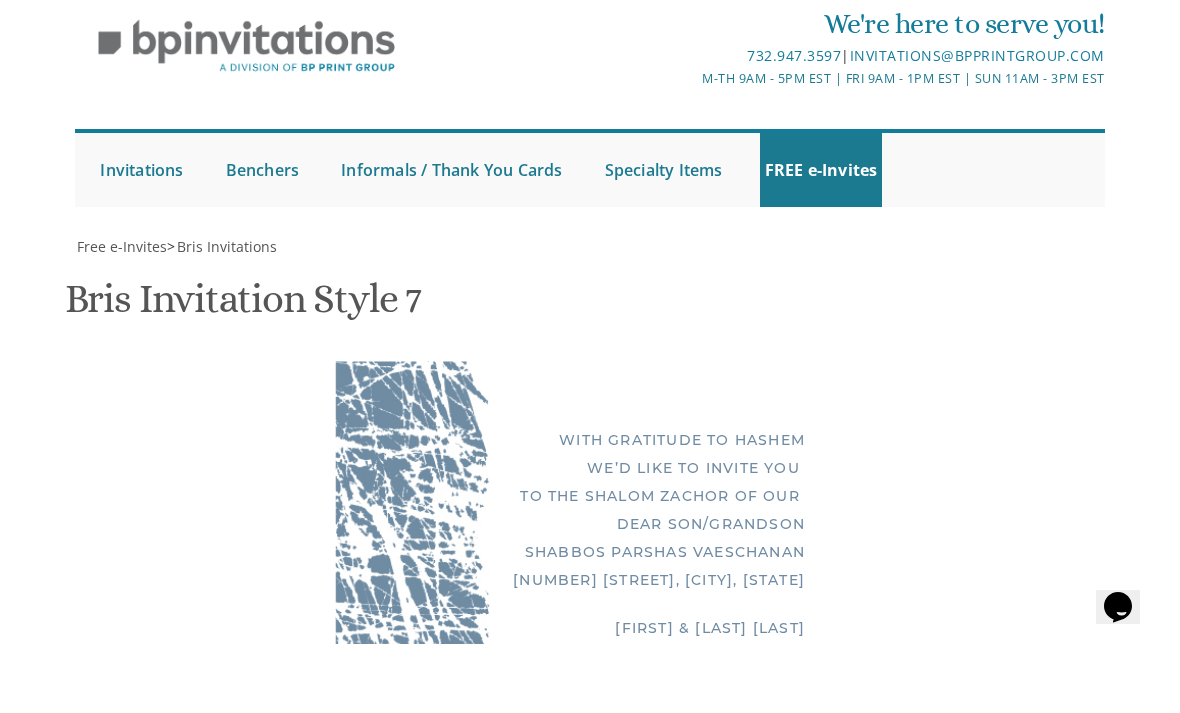 click on "[FIRST] and [LAST]
[FIRST] and [LAST]" at bounding box center [756, 1334] 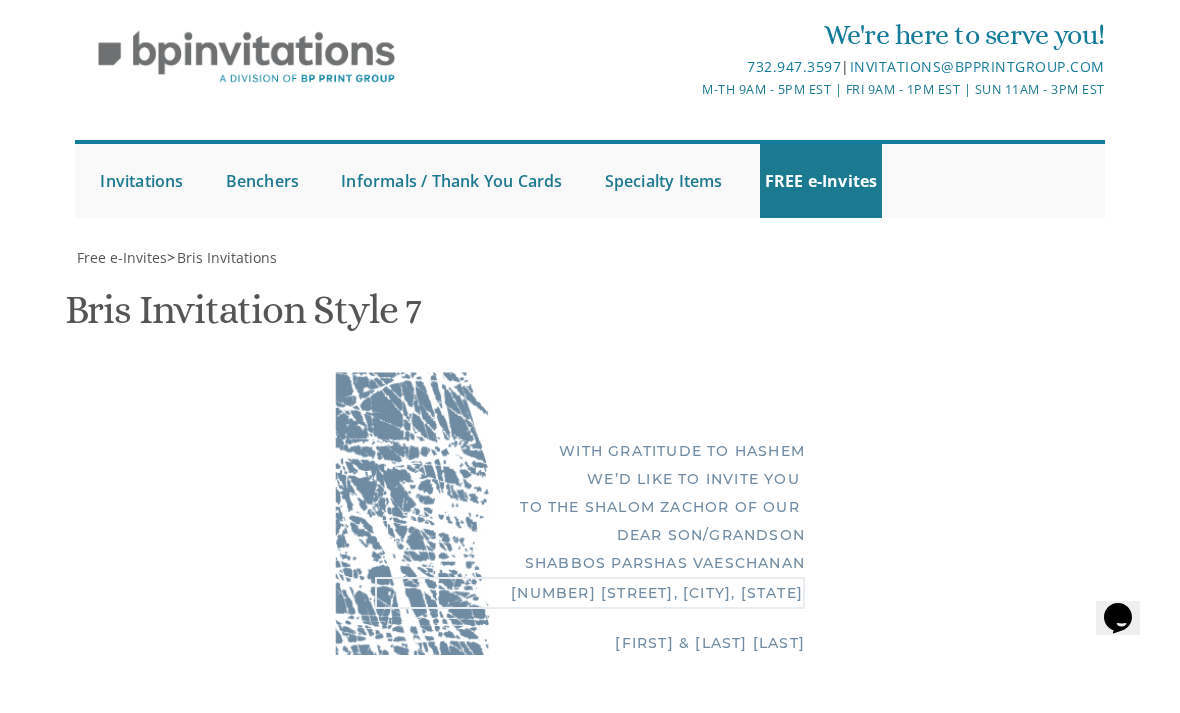 scroll, scrollTop: 416, scrollLeft: 0, axis: vertical 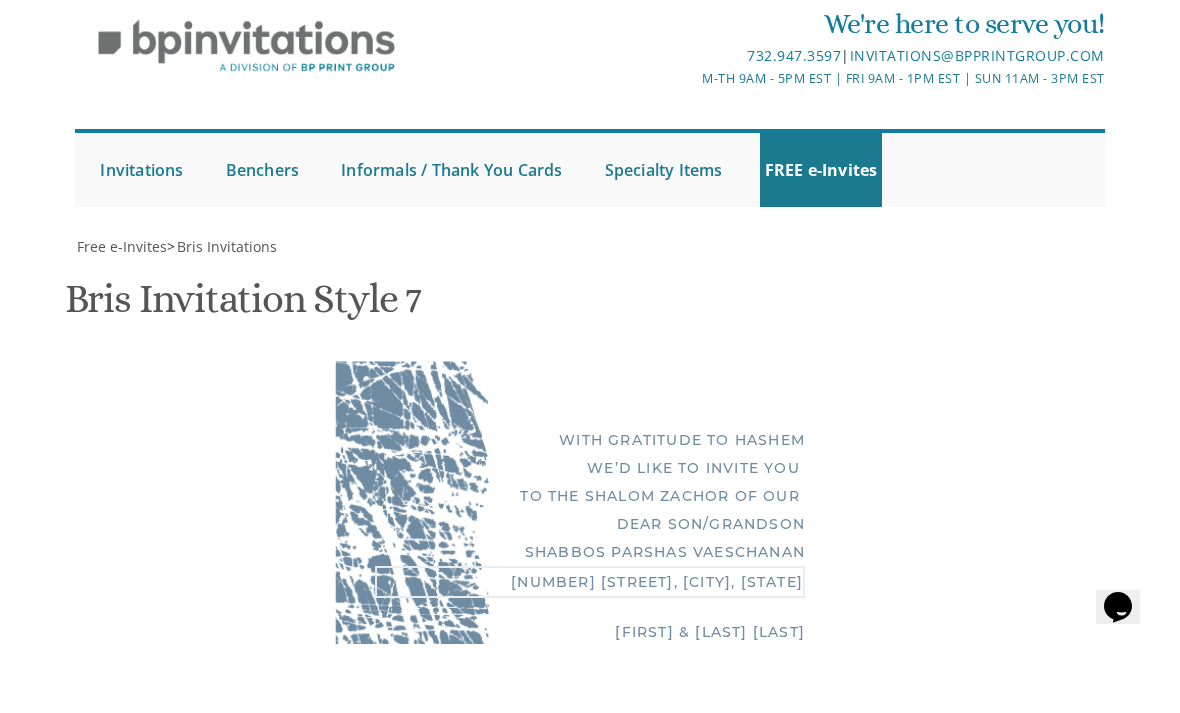 click on "[DAY], [MONTH] [NUMBER]
Shacharis: [TIME]
Bris: [TIME] [AM/PM]
Ateres Leah Hall
[NUMBER] [STREET]
[CITY], [STATE]" at bounding box center [756, 1165] 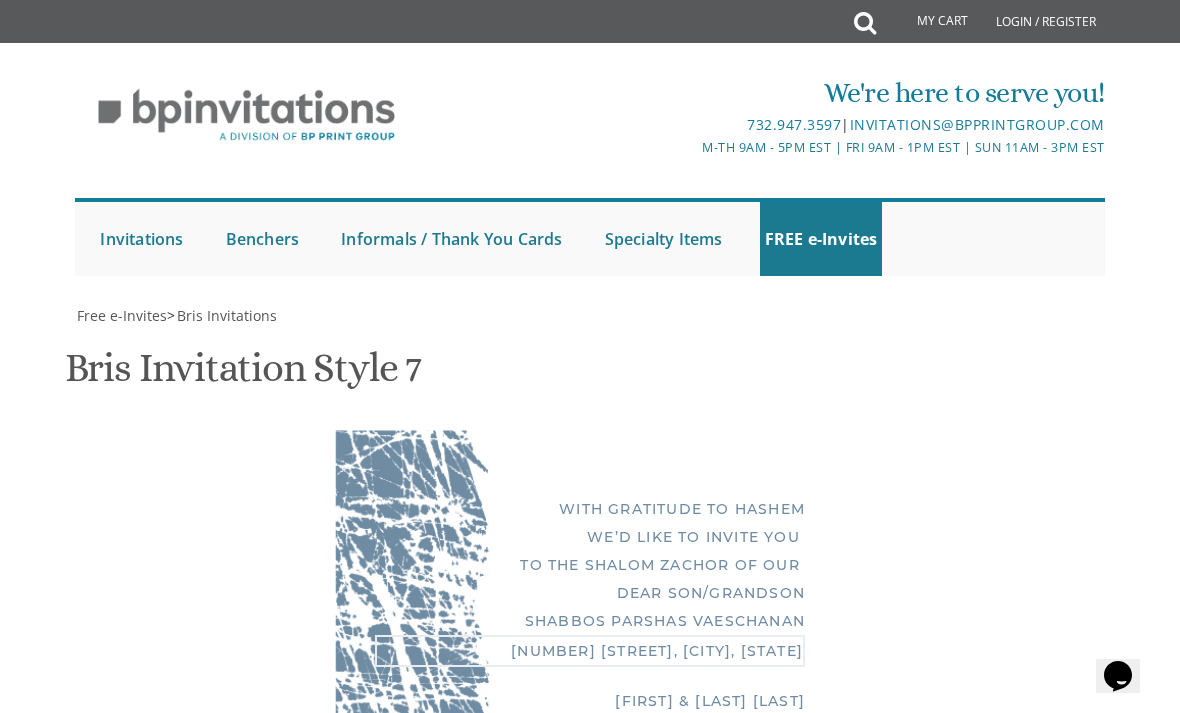 scroll, scrollTop: 549, scrollLeft: 0, axis: vertical 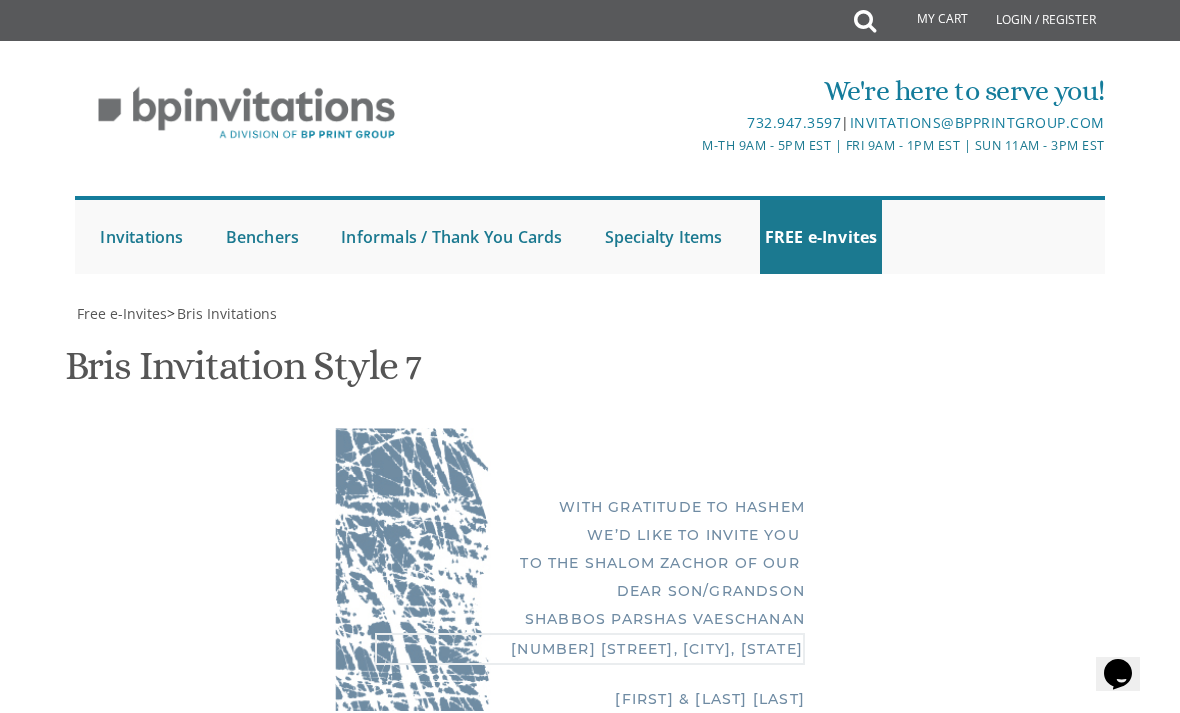click on "[DAY], [MONTH] [NUMBER]
Shacharis: [TIME]
Bris: [TIME] [AM/PM]
Ateres Leah Hall
[NUMBER] [STREET]
[CITY], [STATE]" at bounding box center (756, 1165) 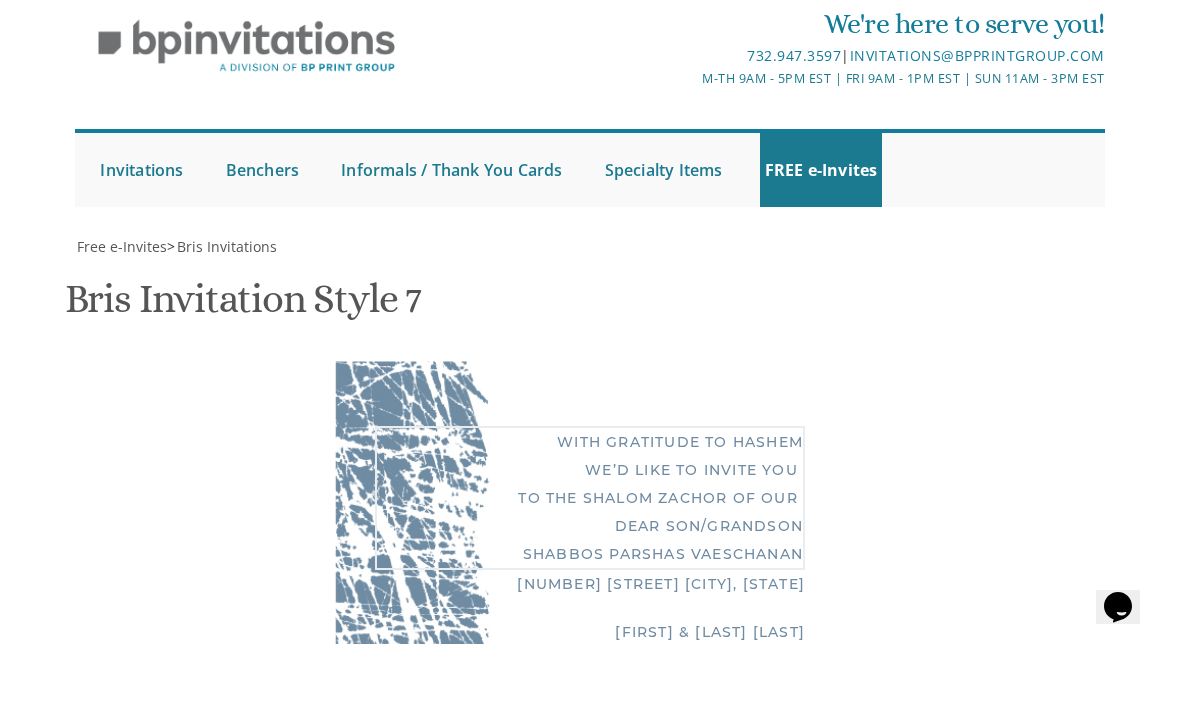 scroll, scrollTop: 721, scrollLeft: 0, axis: vertical 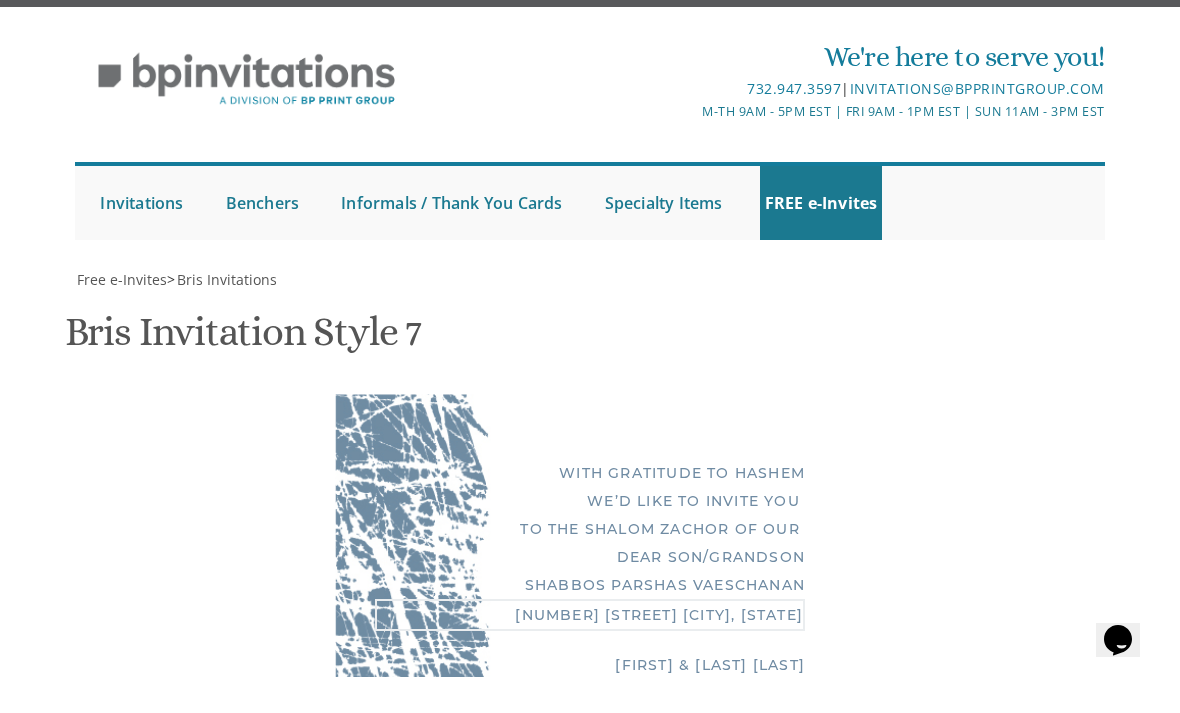 type on "[NUMBER] [STREET] [CITY], [STATE]" 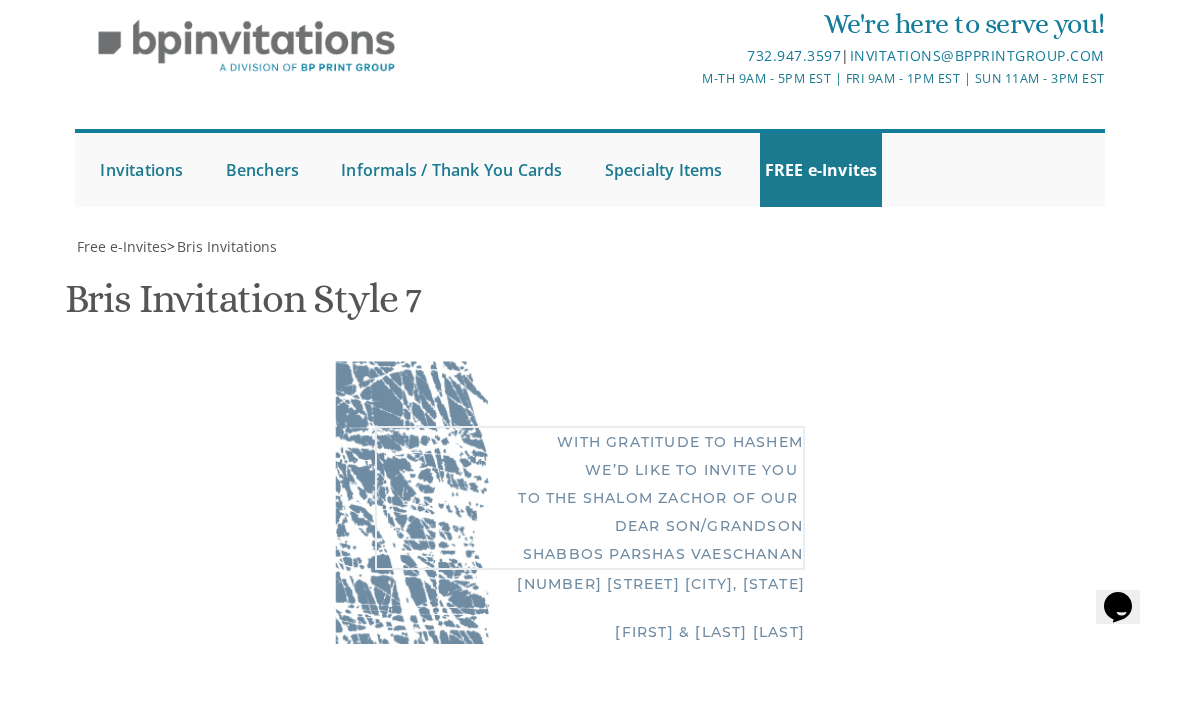 scroll, scrollTop: 498, scrollLeft: 0, axis: vertical 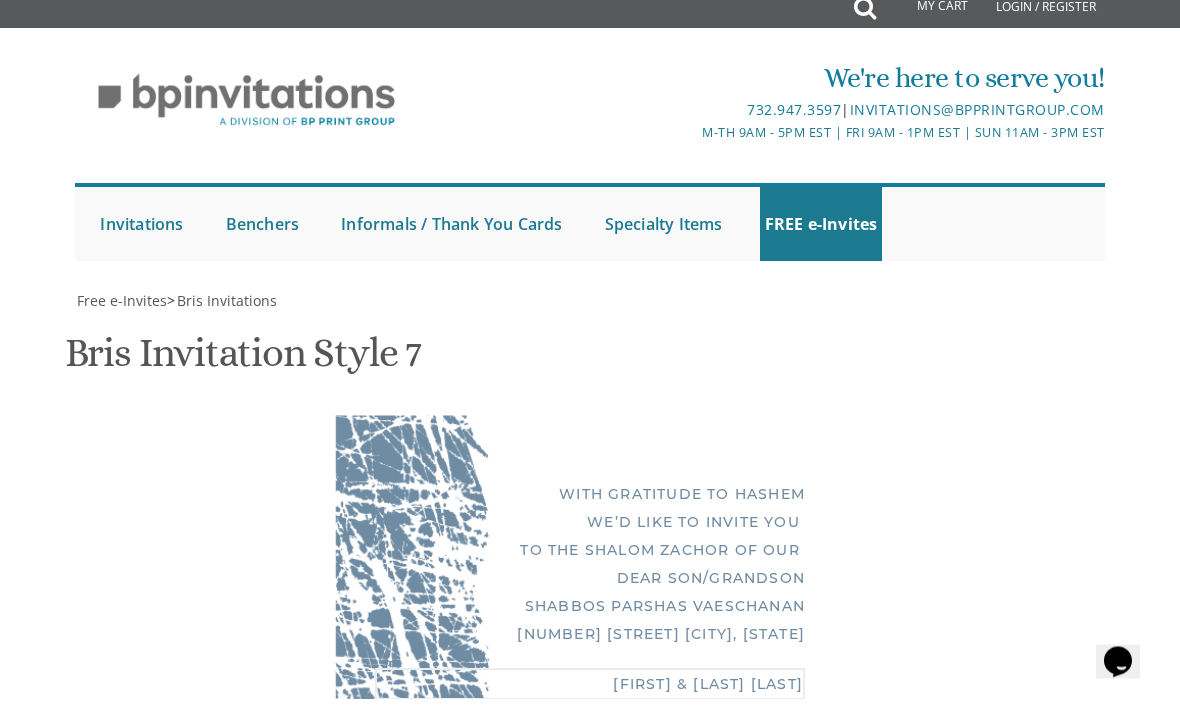 type on "[FIRST] & [LAST] [LAST]" 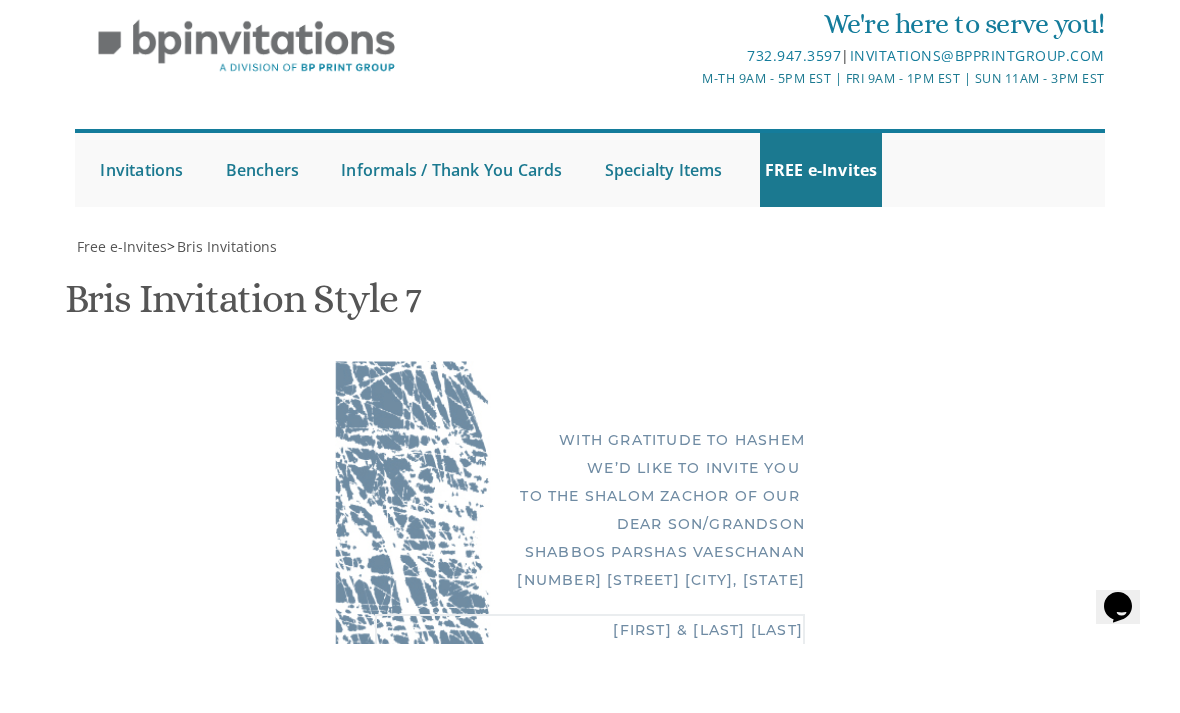scroll, scrollTop: 1069, scrollLeft: 0, axis: vertical 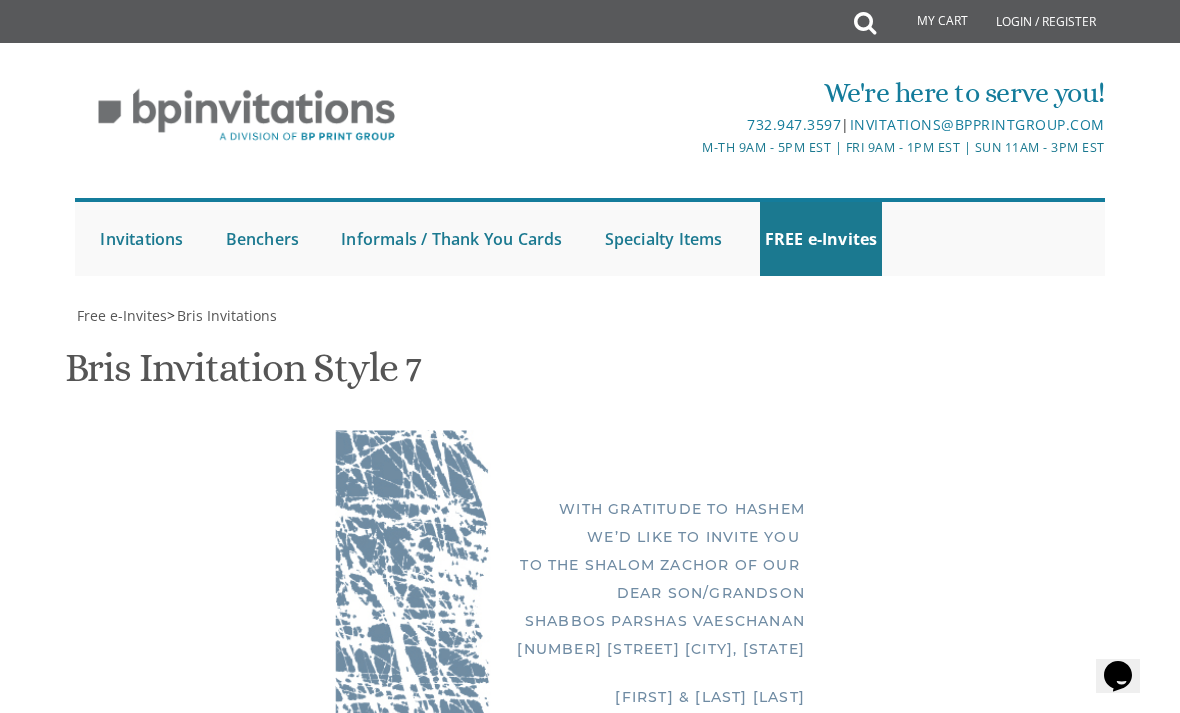click on "Email Address*" at bounding box center (590, 1422) 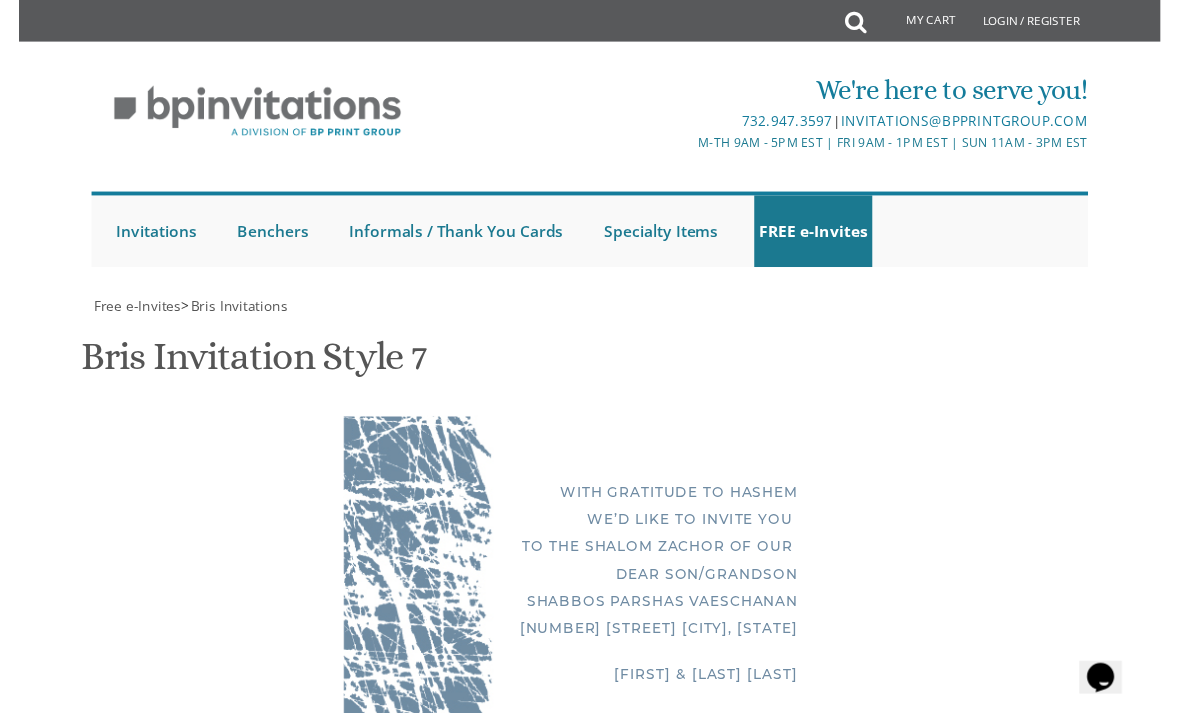 scroll, scrollTop: 1202, scrollLeft: 0, axis: vertical 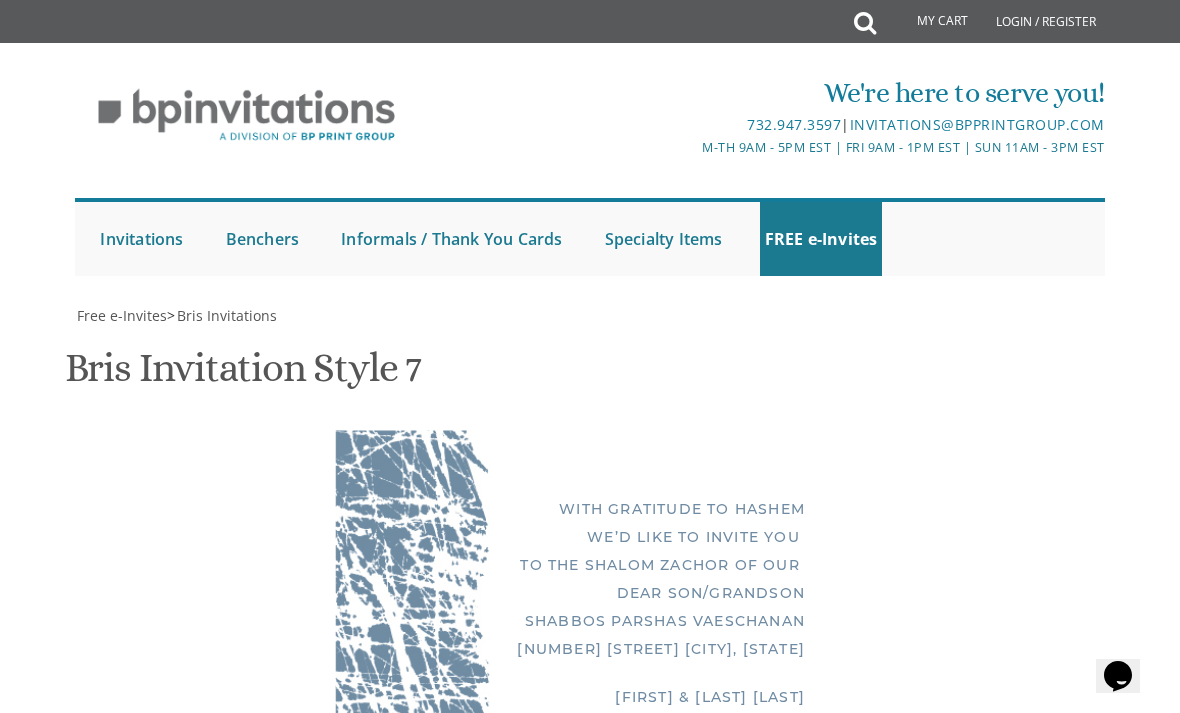 click on "Download PDF" at bounding box center [705, 1509] 